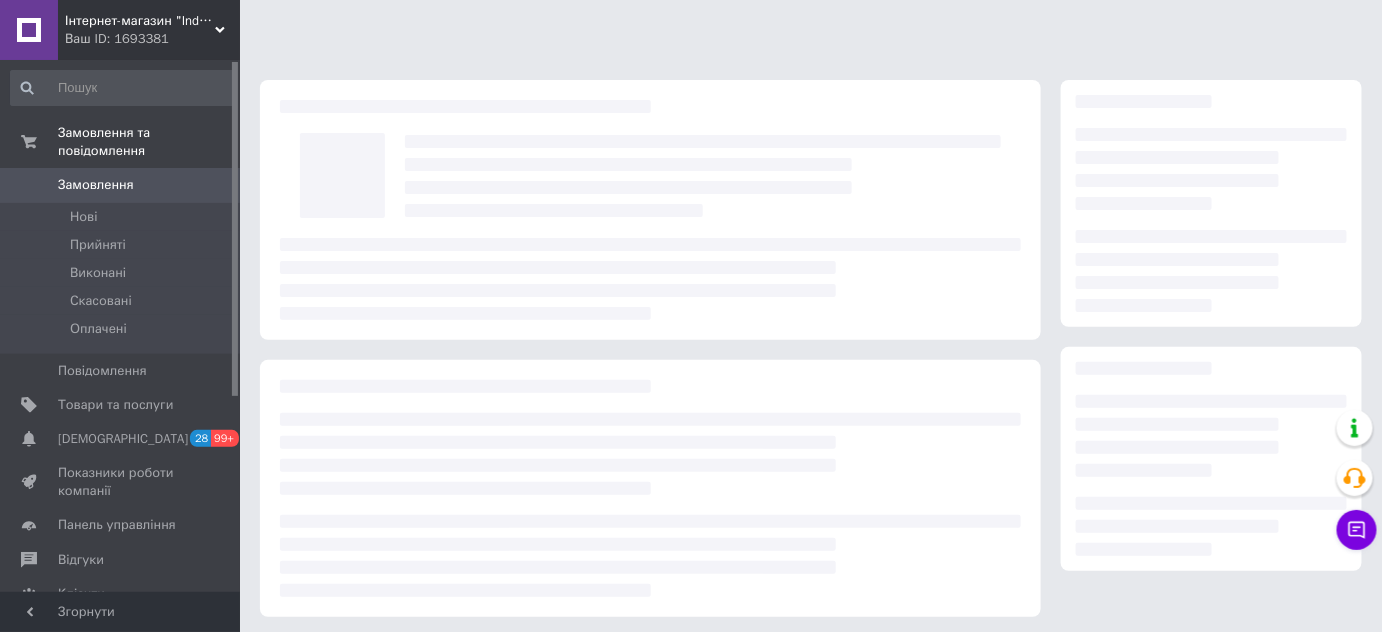 scroll, scrollTop: 282, scrollLeft: 0, axis: vertical 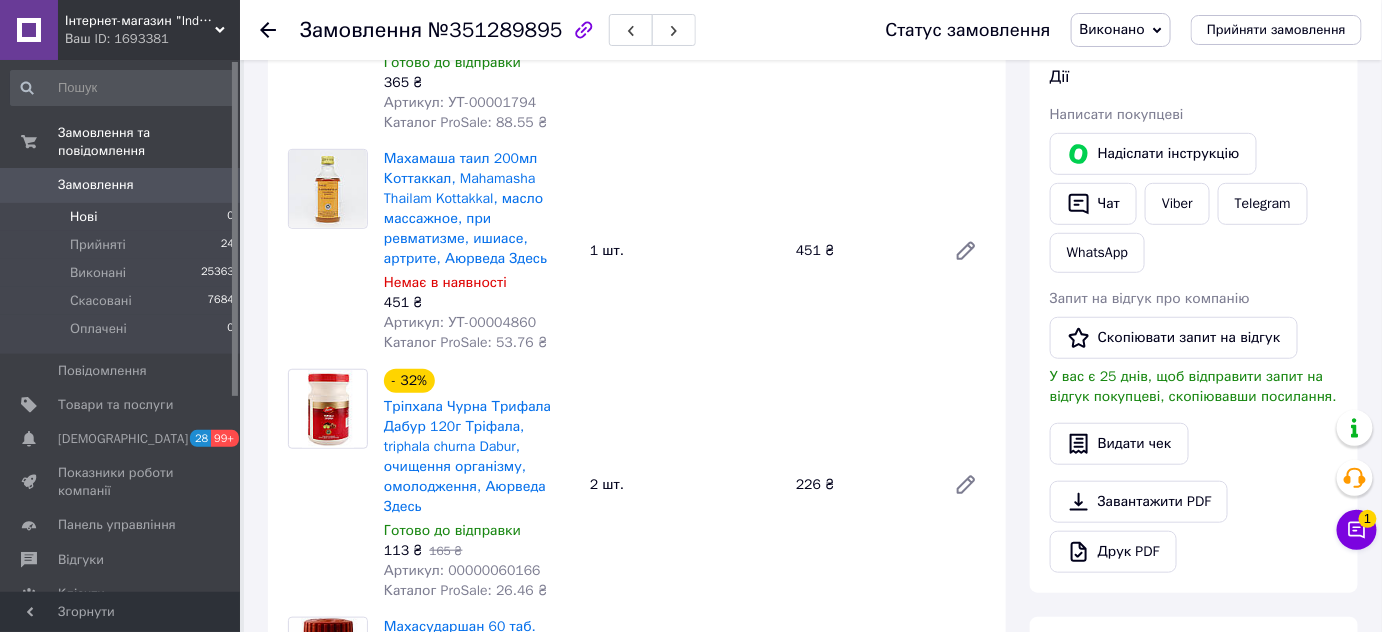 click on "Нові" at bounding box center [83, 217] 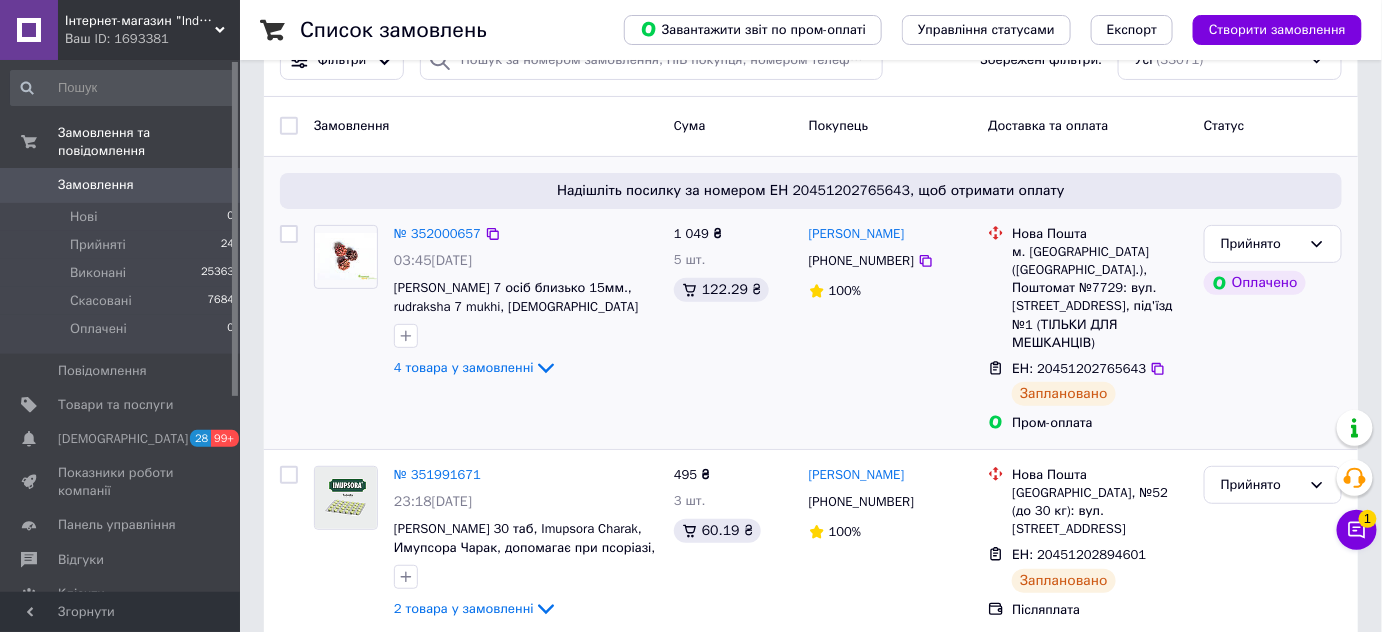scroll, scrollTop: 90, scrollLeft: 0, axis: vertical 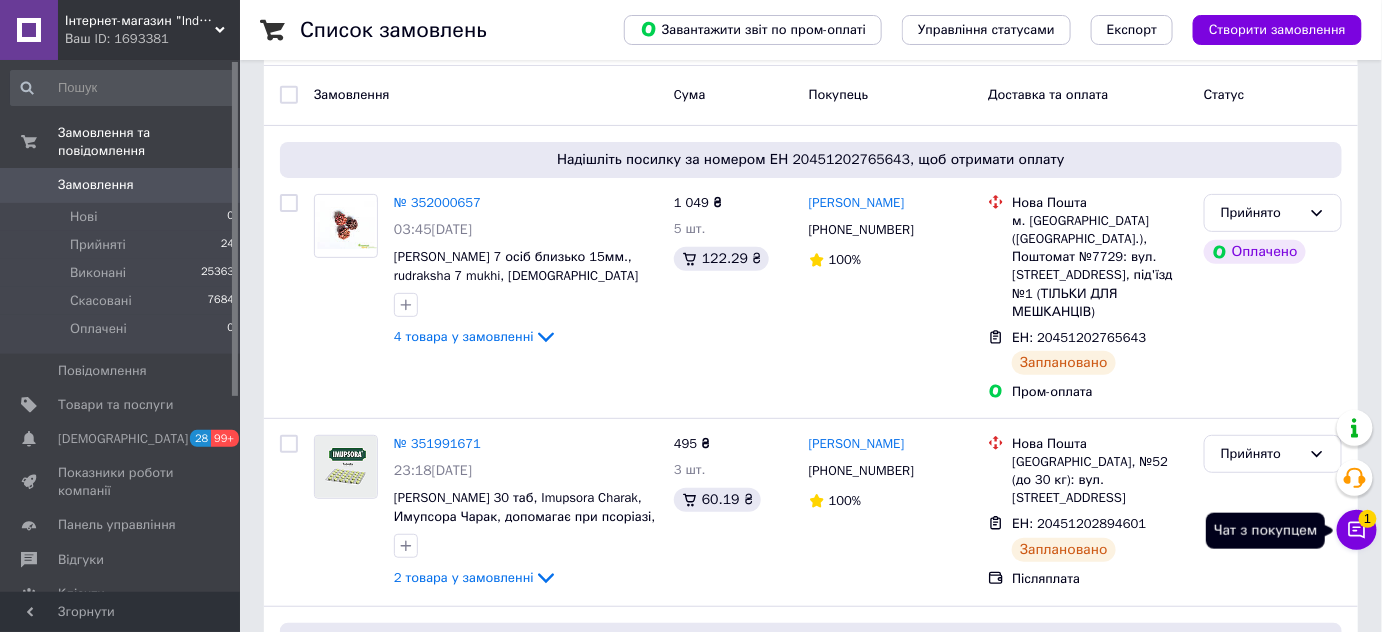 click 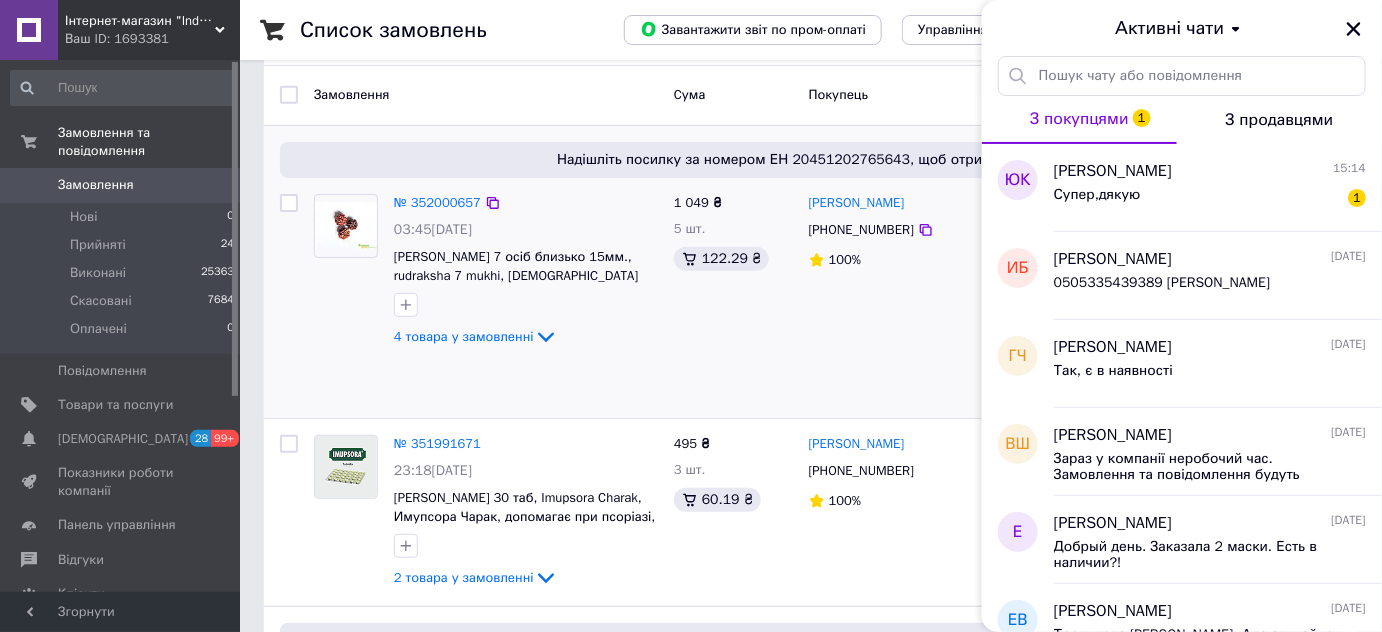 click on "[PERSON_NAME] [PHONE_NUMBER] 100%" at bounding box center (891, 298) 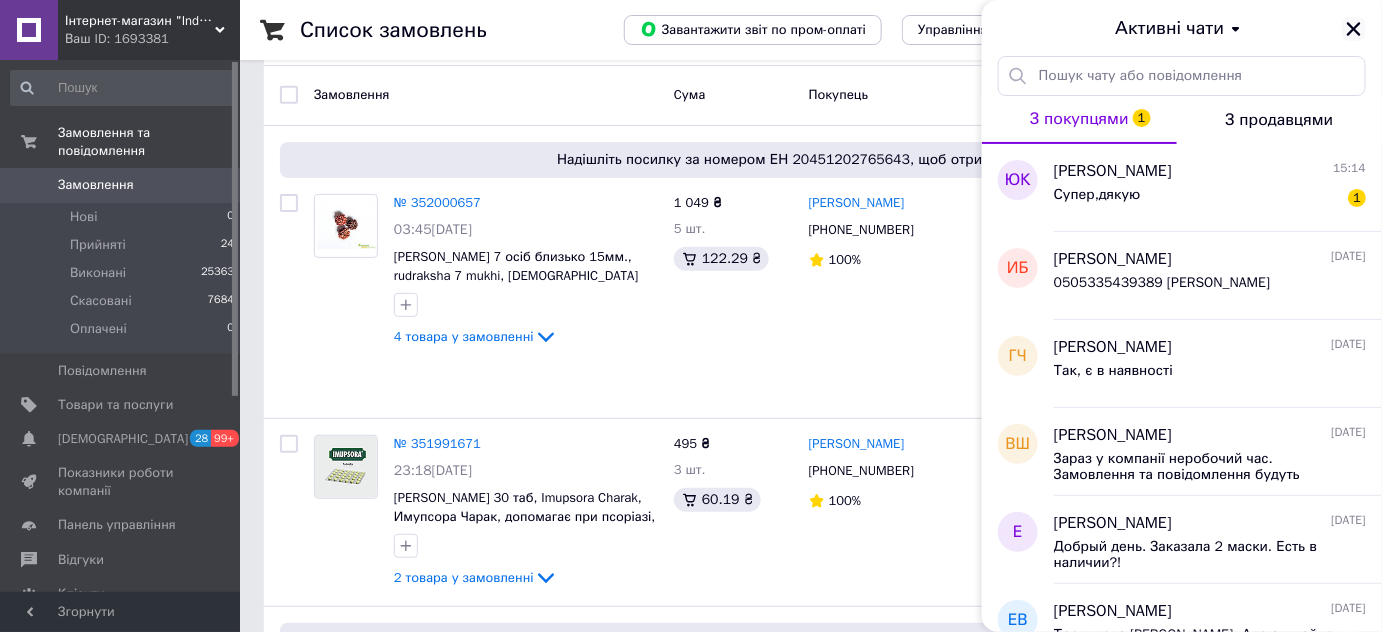 click 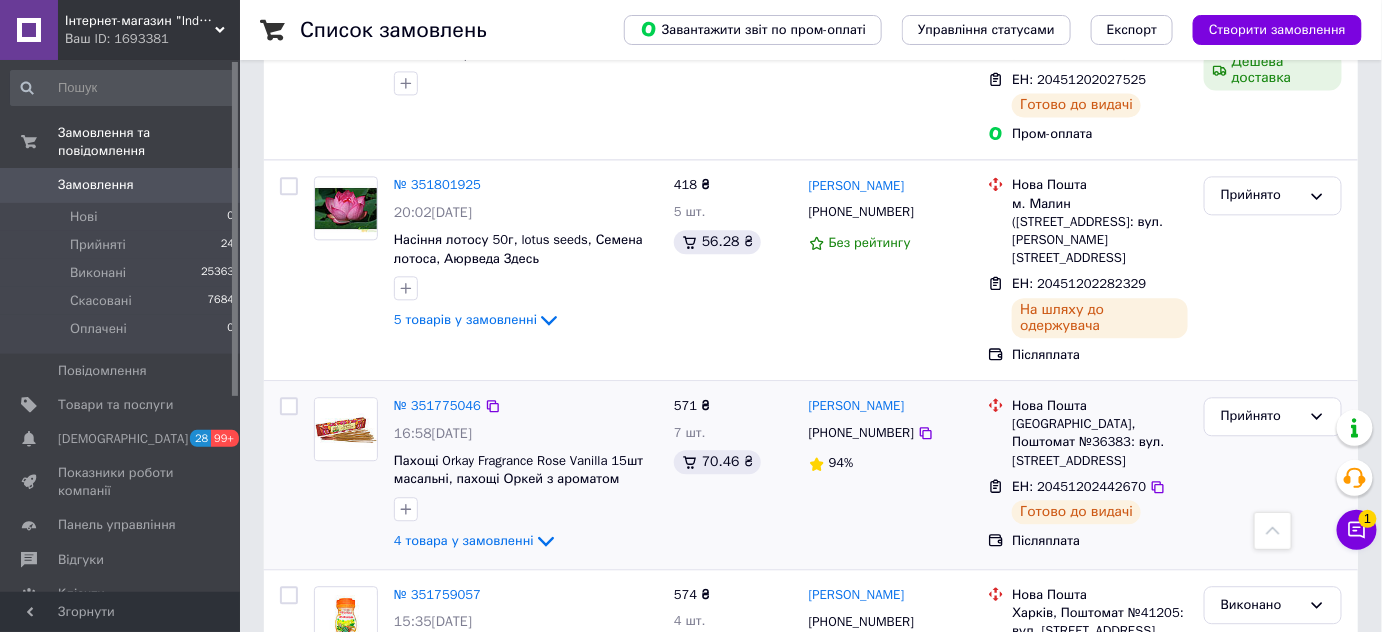scroll, scrollTop: 1454, scrollLeft: 0, axis: vertical 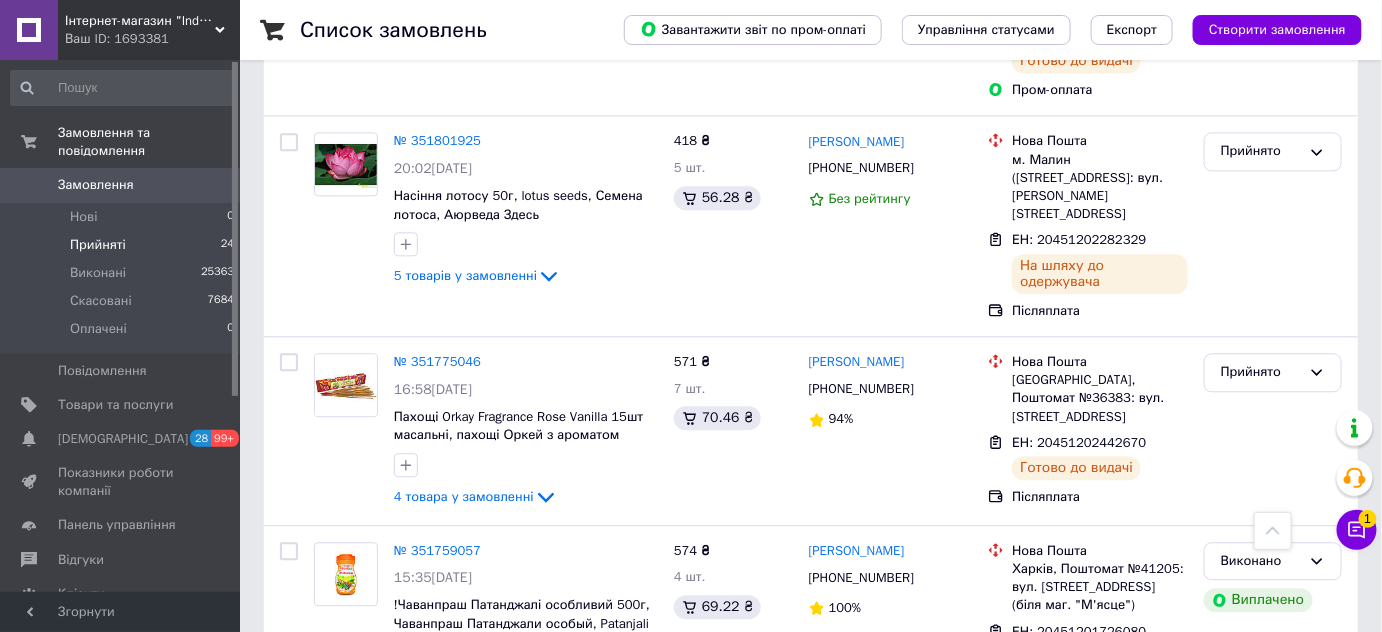 click on "Прийняті" at bounding box center (98, 245) 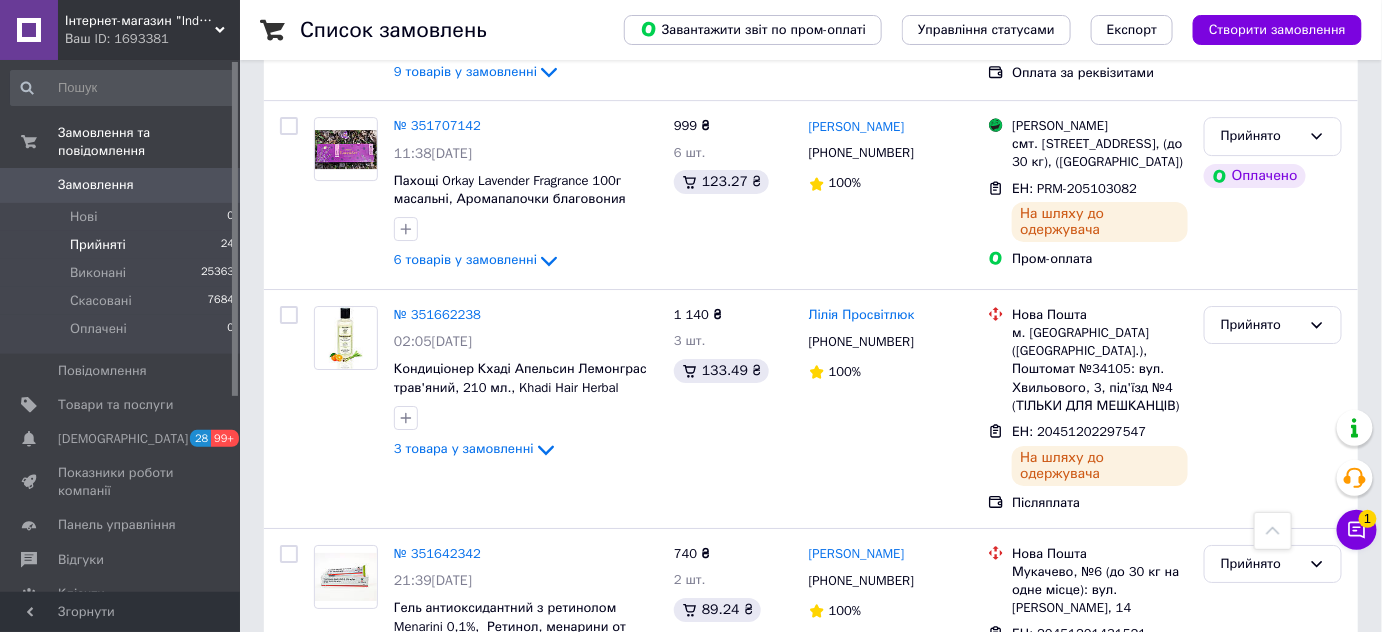 scroll, scrollTop: 2181, scrollLeft: 0, axis: vertical 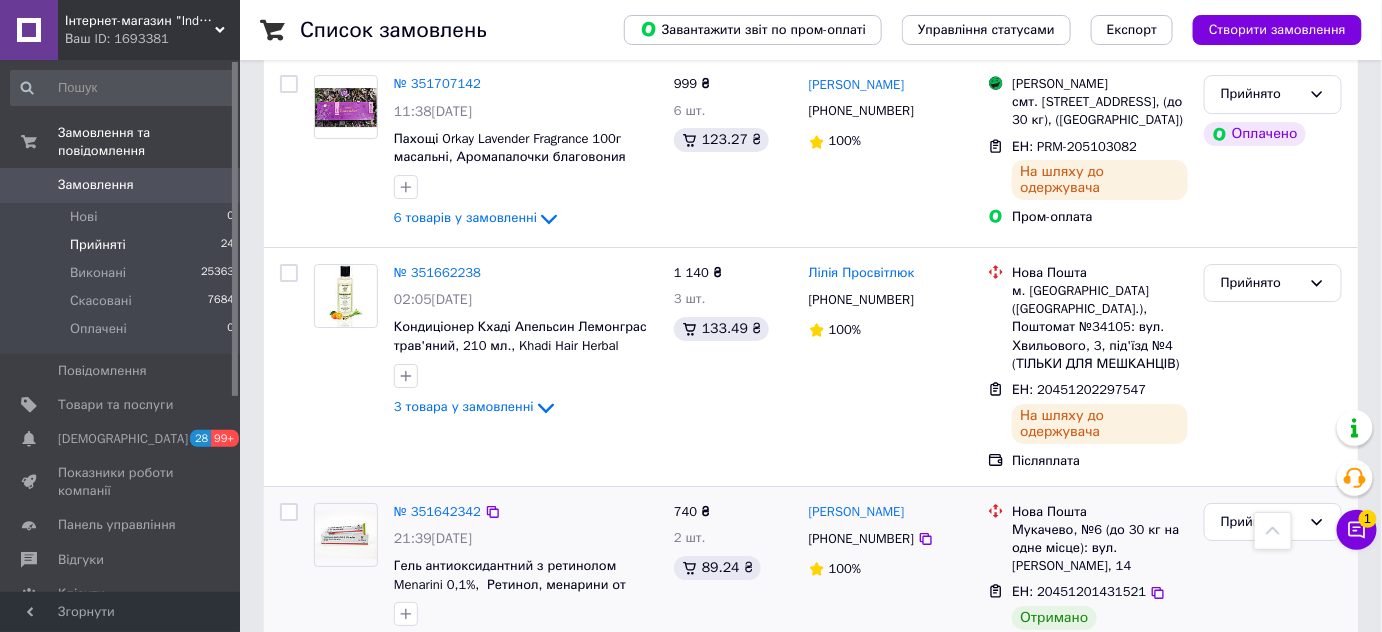 drag, startPoint x: 1267, startPoint y: 397, endPoint x: 1252, endPoint y: 426, distance: 32.649654 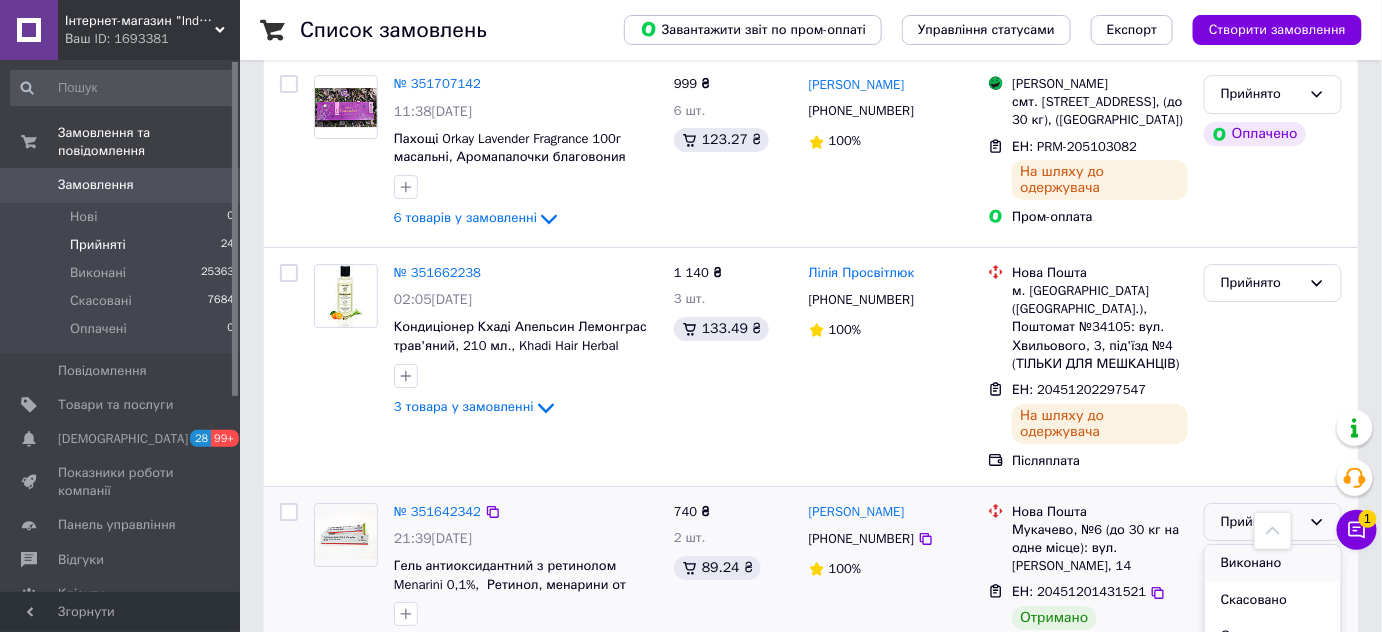 click on "Виконано" at bounding box center (1273, 563) 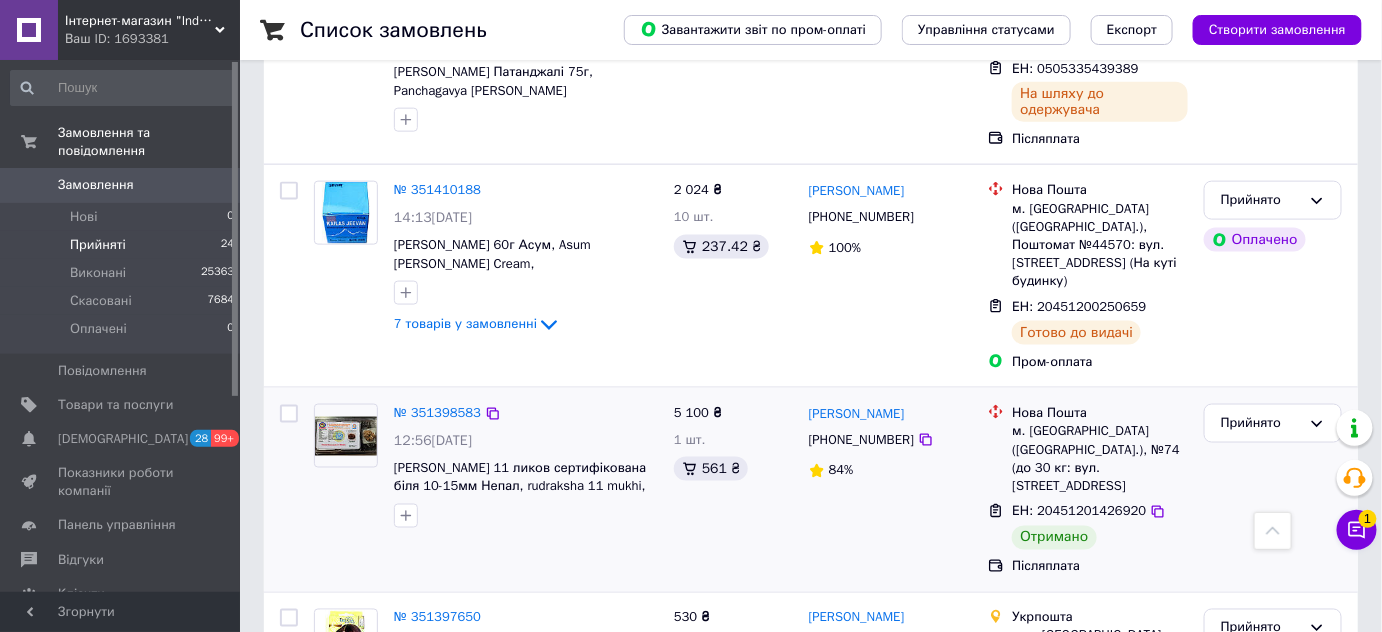 scroll, scrollTop: 3363, scrollLeft: 0, axis: vertical 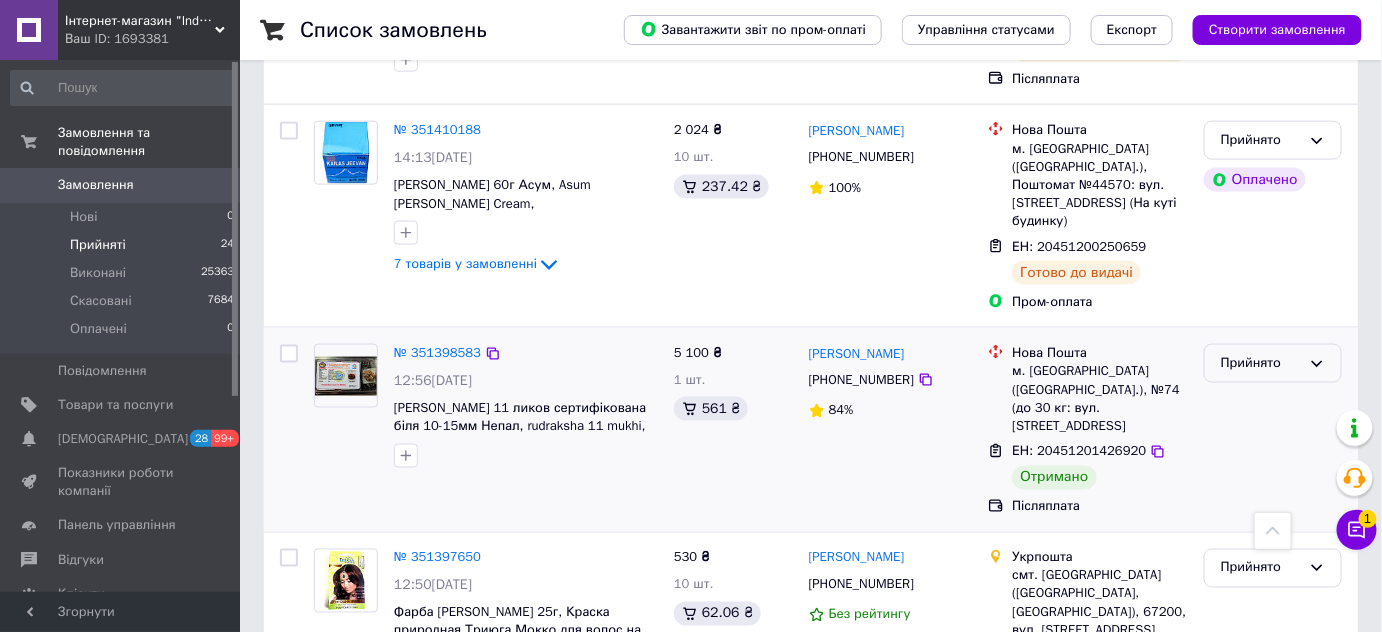 click on "Прийнято" at bounding box center [1261, 363] 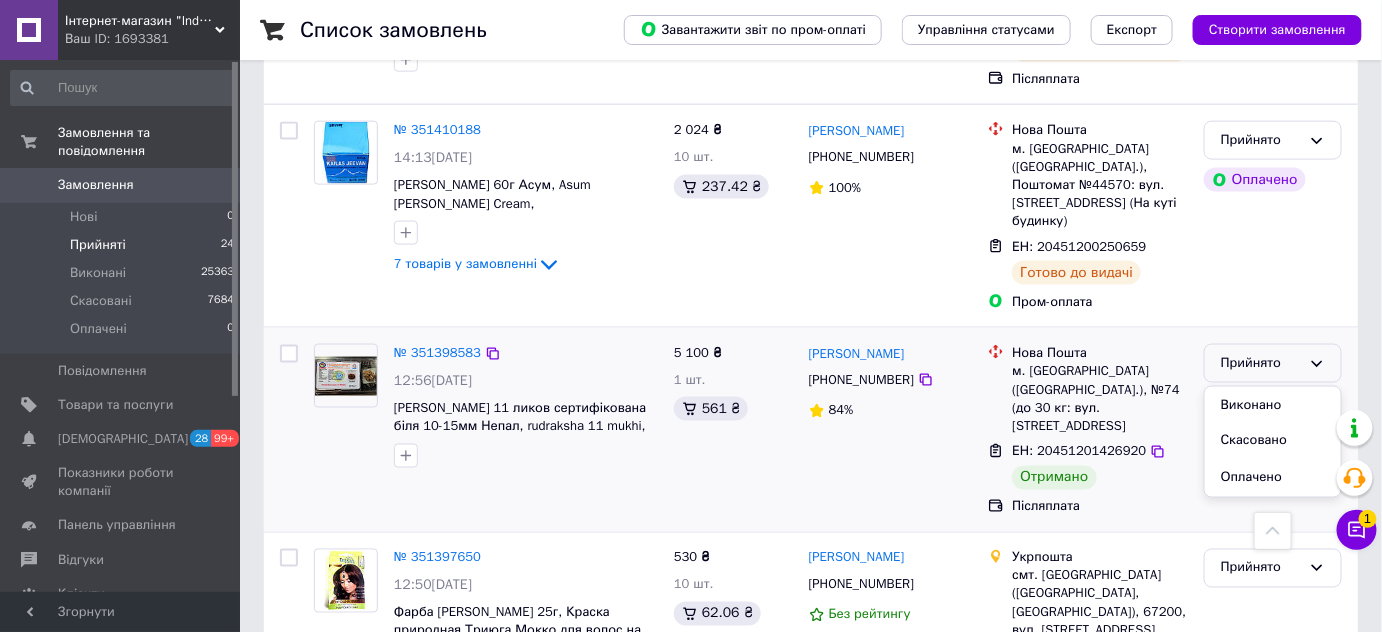 drag, startPoint x: 1244, startPoint y: 231, endPoint x: 1194, endPoint y: 247, distance: 52.49762 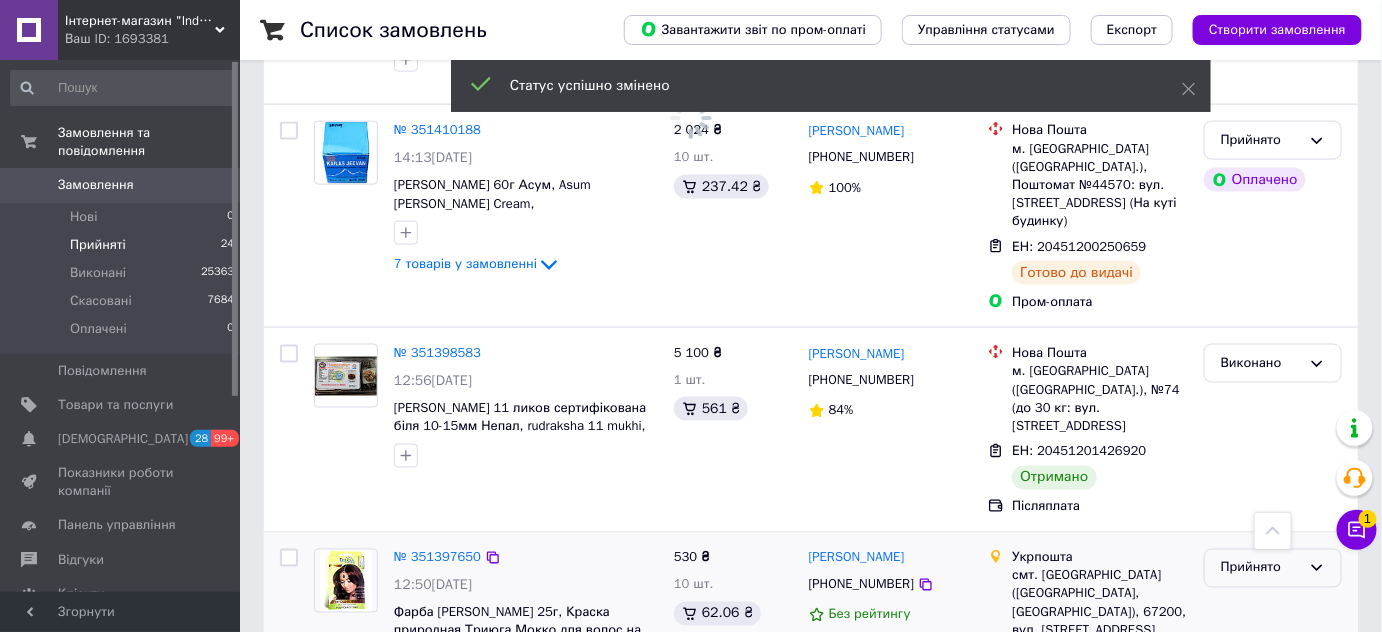 click on "Прийнято" at bounding box center [1261, 568] 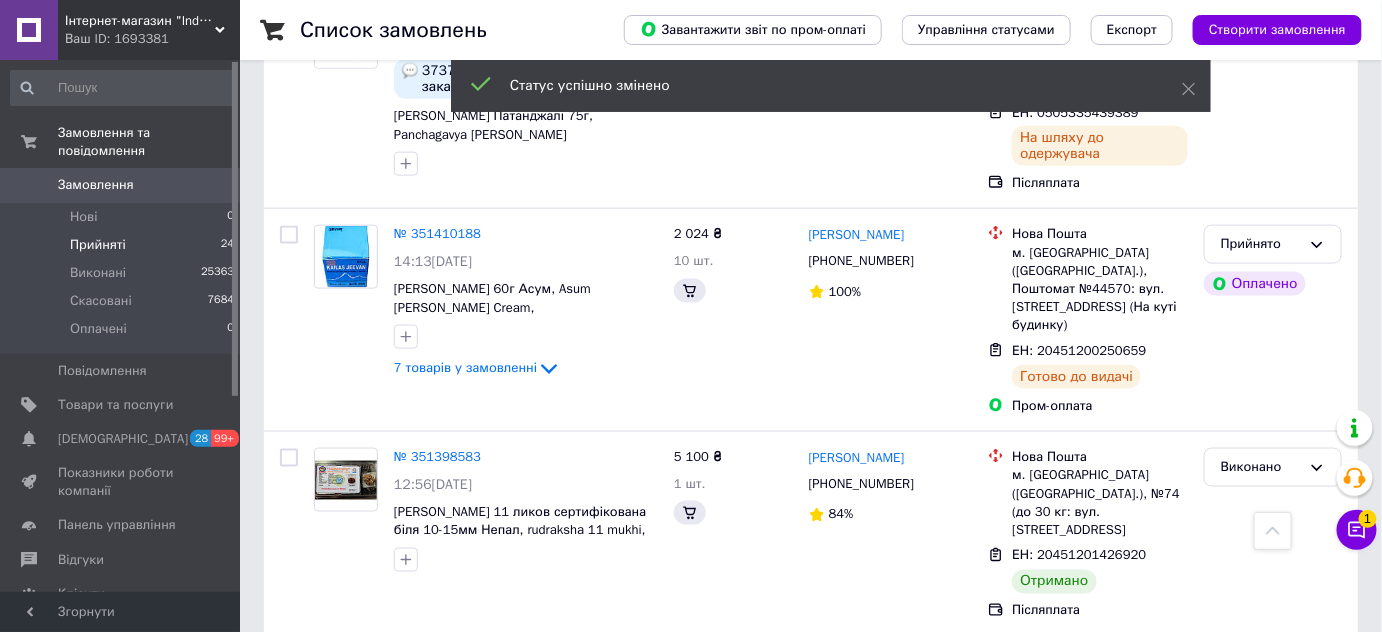 scroll, scrollTop: 3363, scrollLeft: 0, axis: vertical 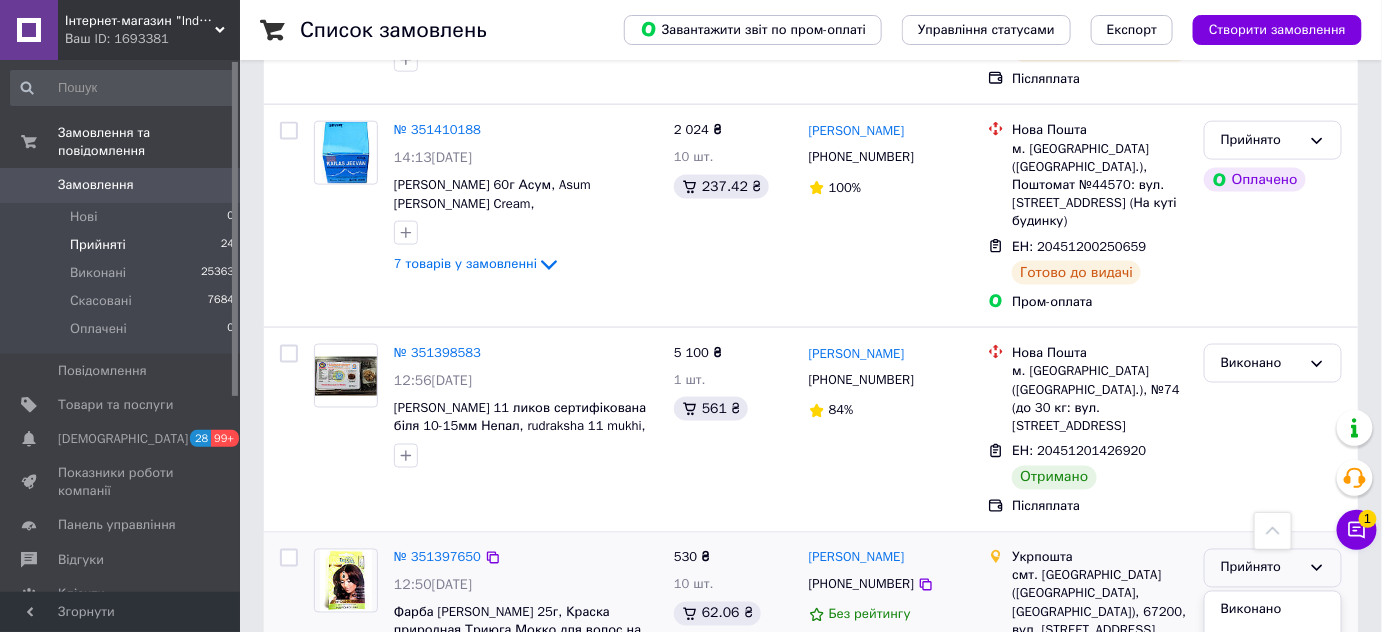 drag, startPoint x: 1234, startPoint y: 416, endPoint x: 1223, endPoint y: 415, distance: 11.045361 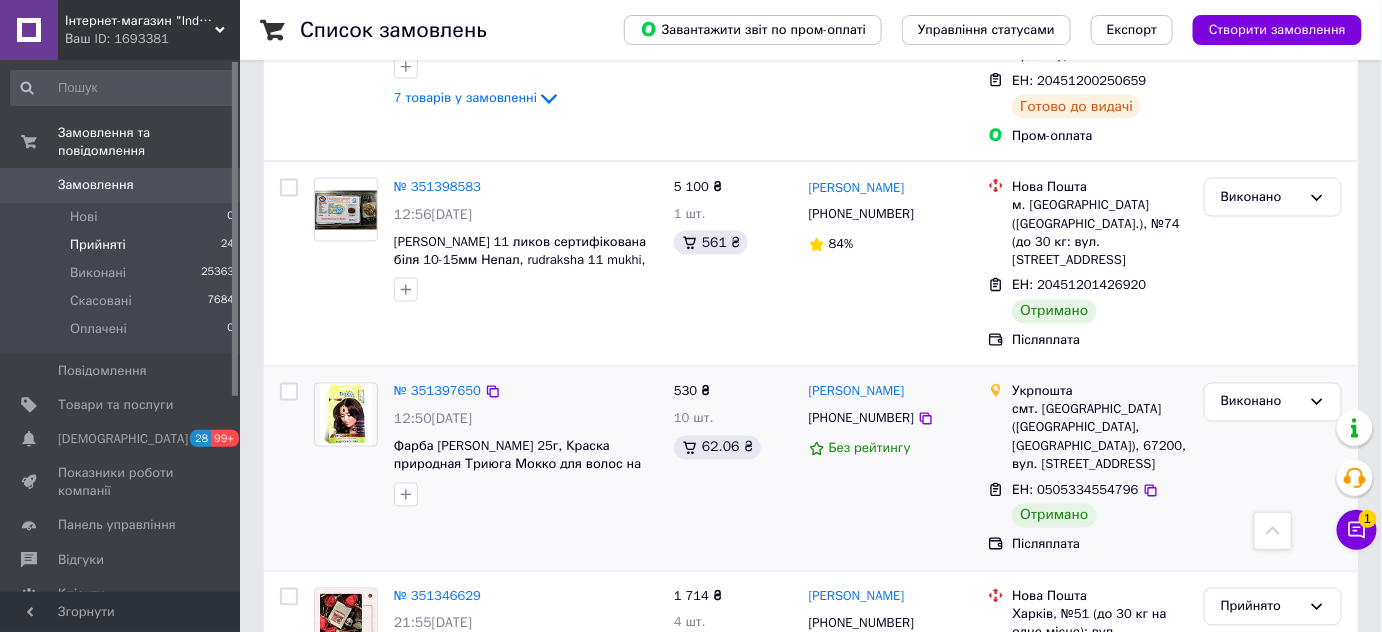 scroll, scrollTop: 3545, scrollLeft: 0, axis: vertical 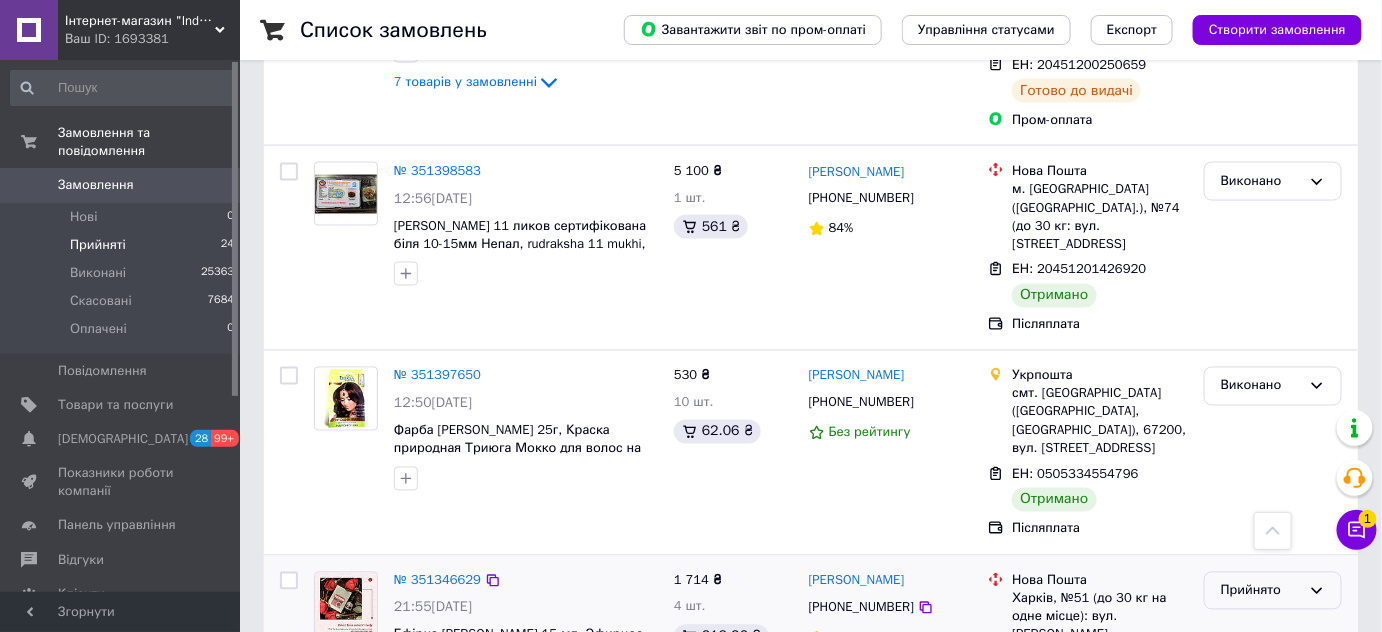 drag, startPoint x: 1277, startPoint y: 396, endPoint x: 1255, endPoint y: 416, distance: 29.732138 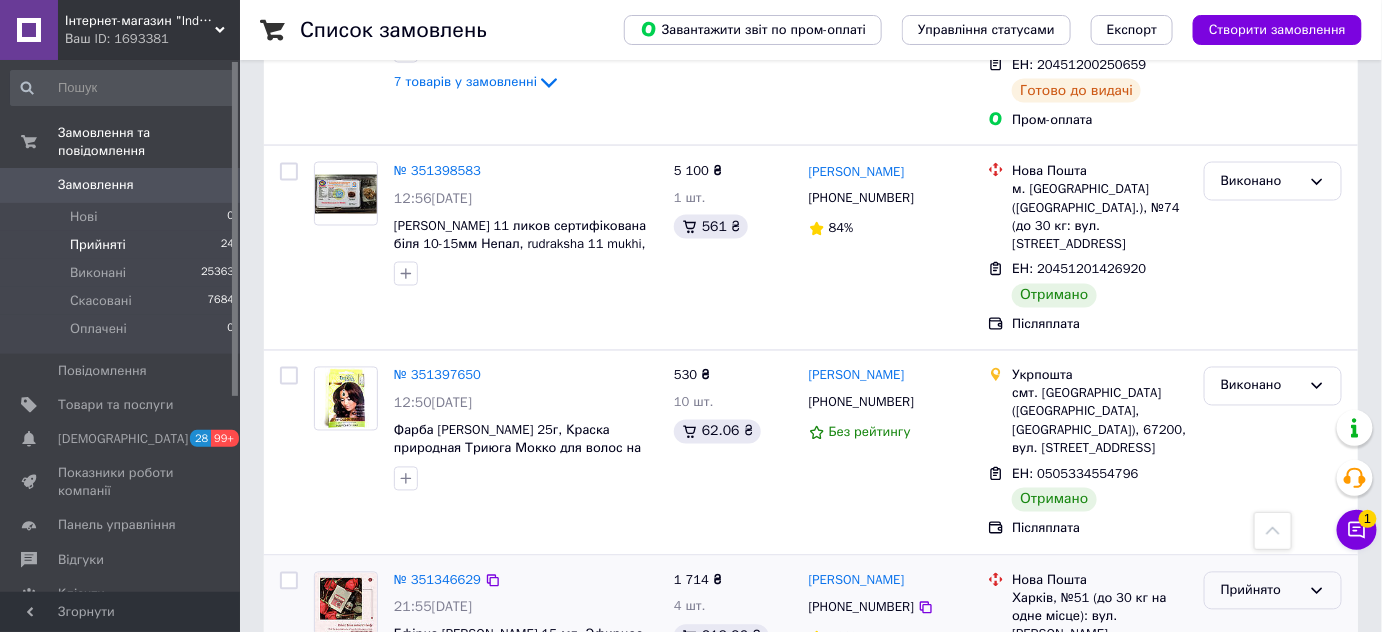 click on "Прийнято" at bounding box center (1261, 591) 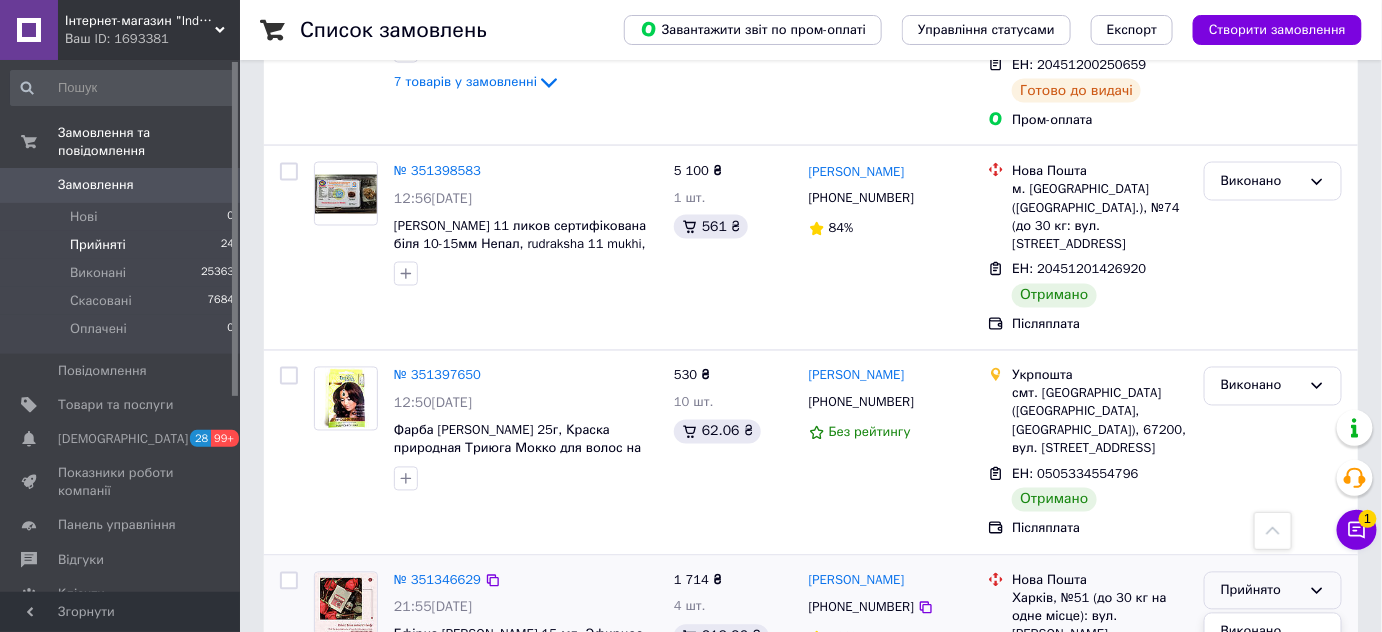 click on "Виконано" at bounding box center [1273, 632] 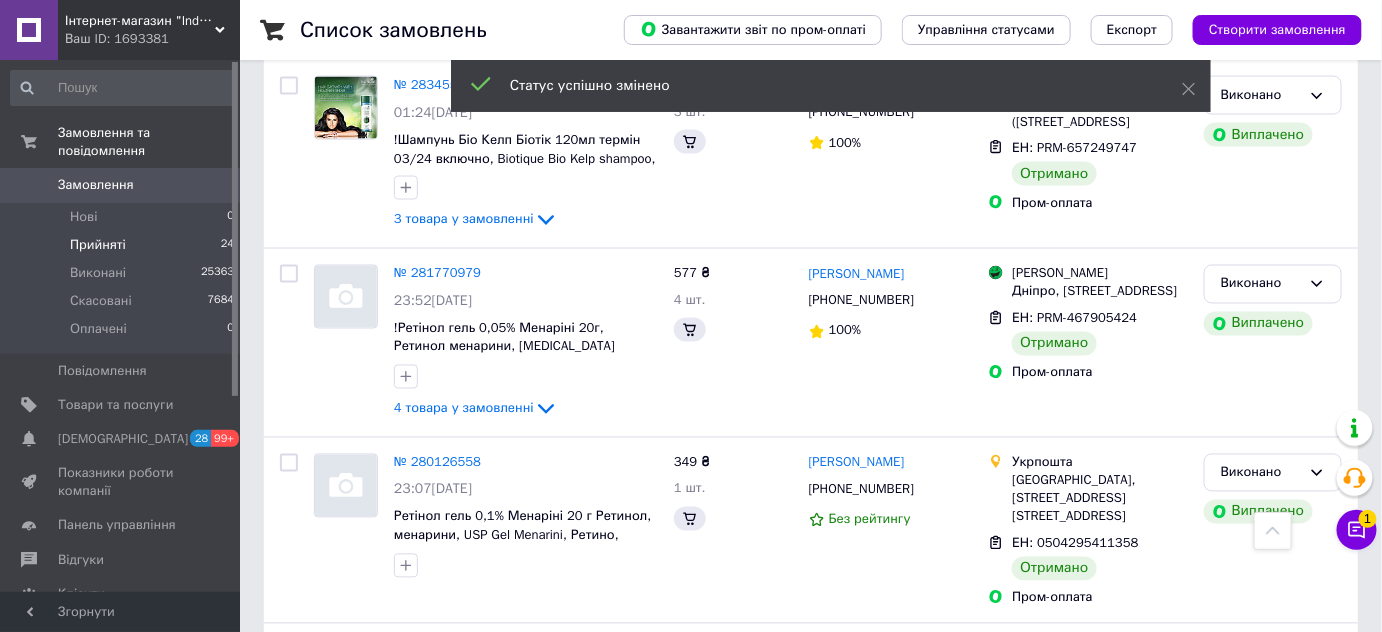 scroll, scrollTop: 2968, scrollLeft: 0, axis: vertical 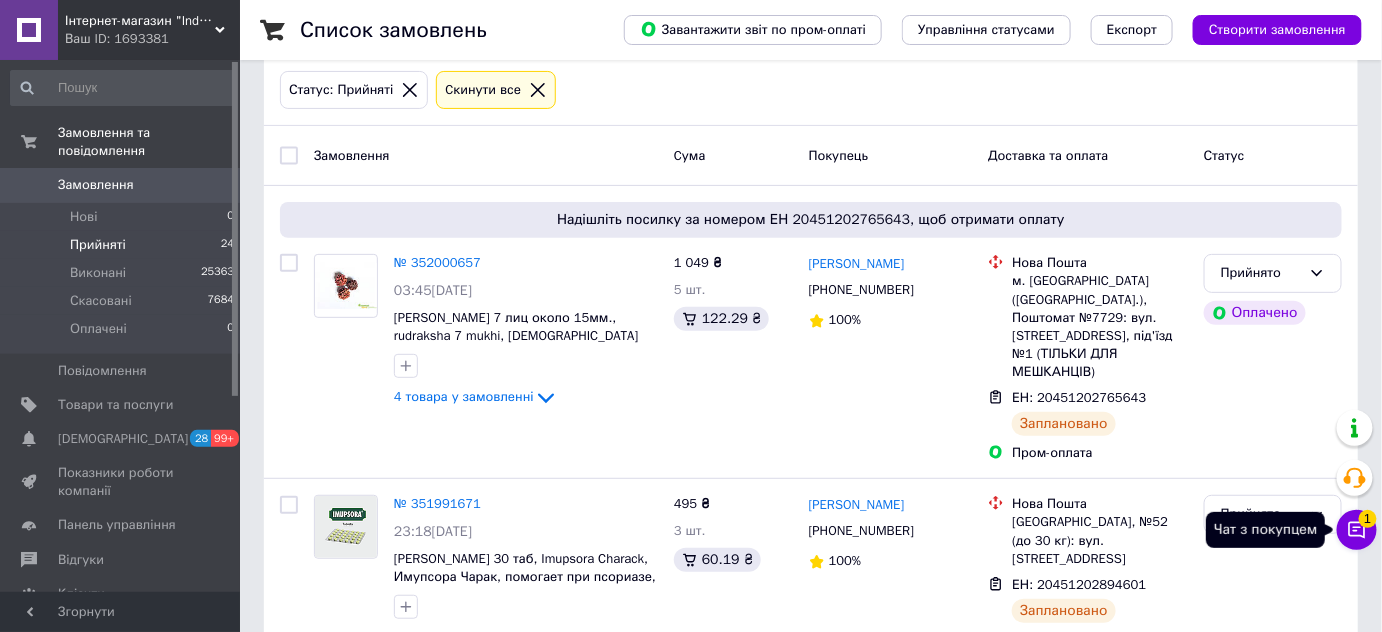 click 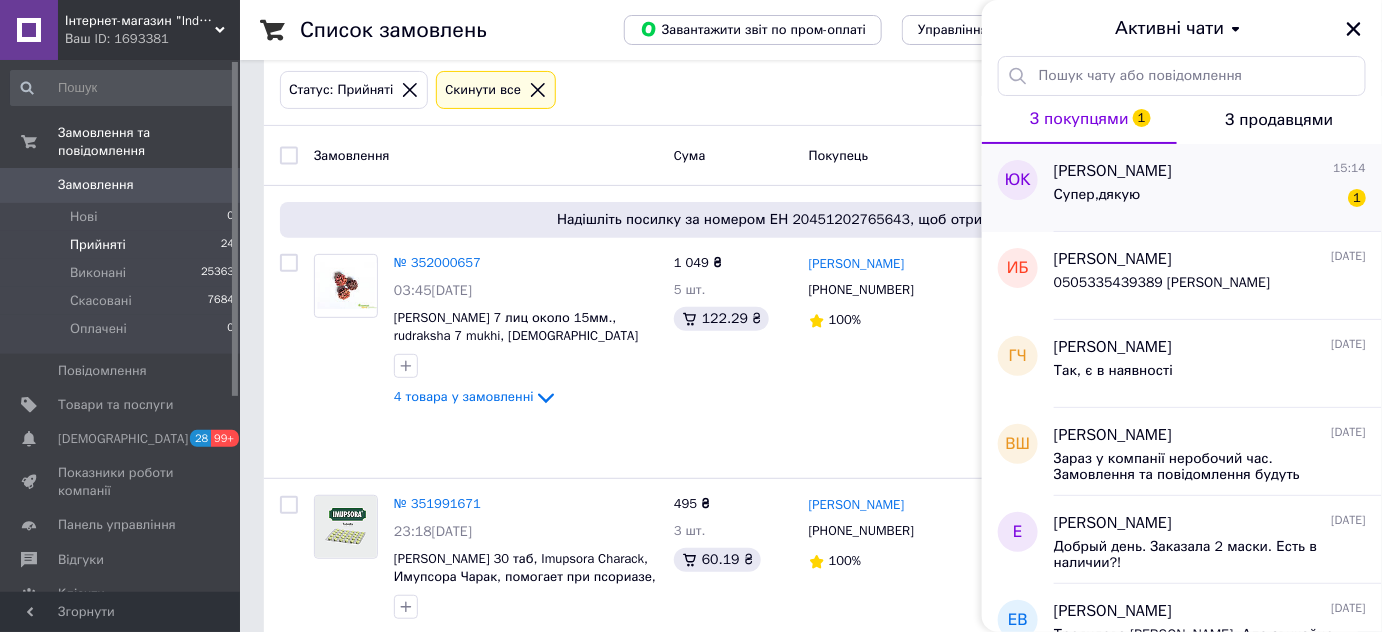 click on "Супер,дякую 1" at bounding box center (1210, 199) 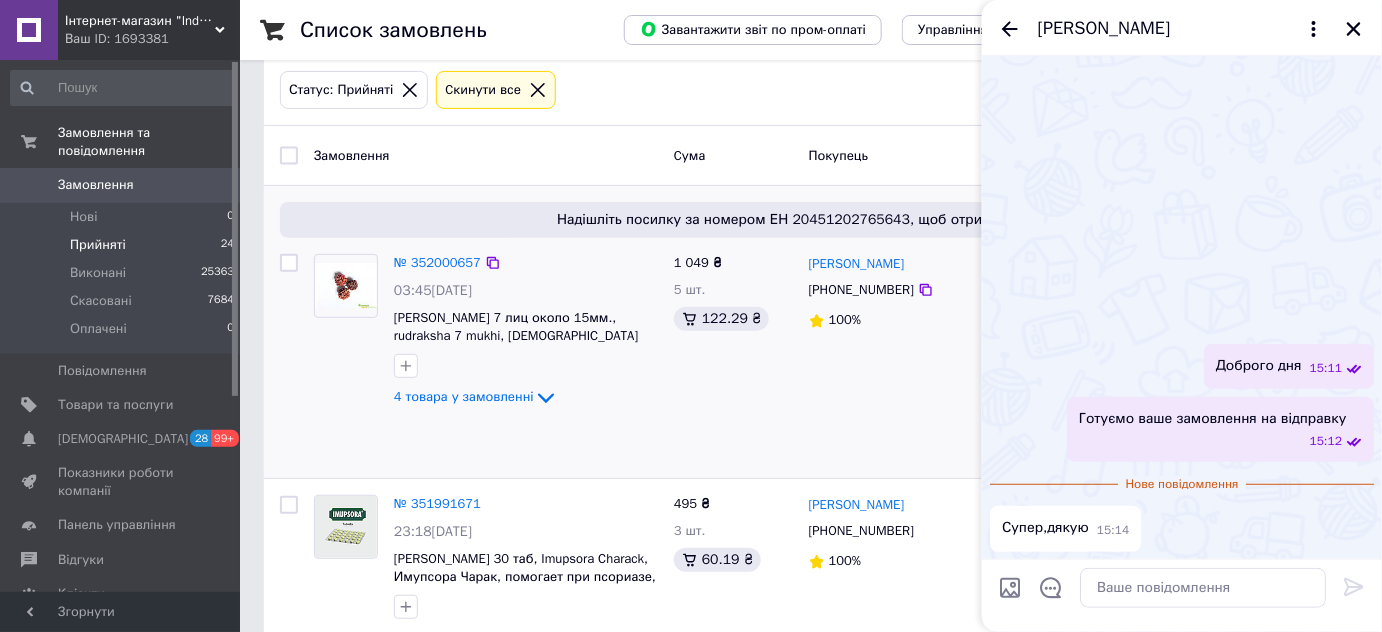 scroll, scrollTop: 0, scrollLeft: 0, axis: both 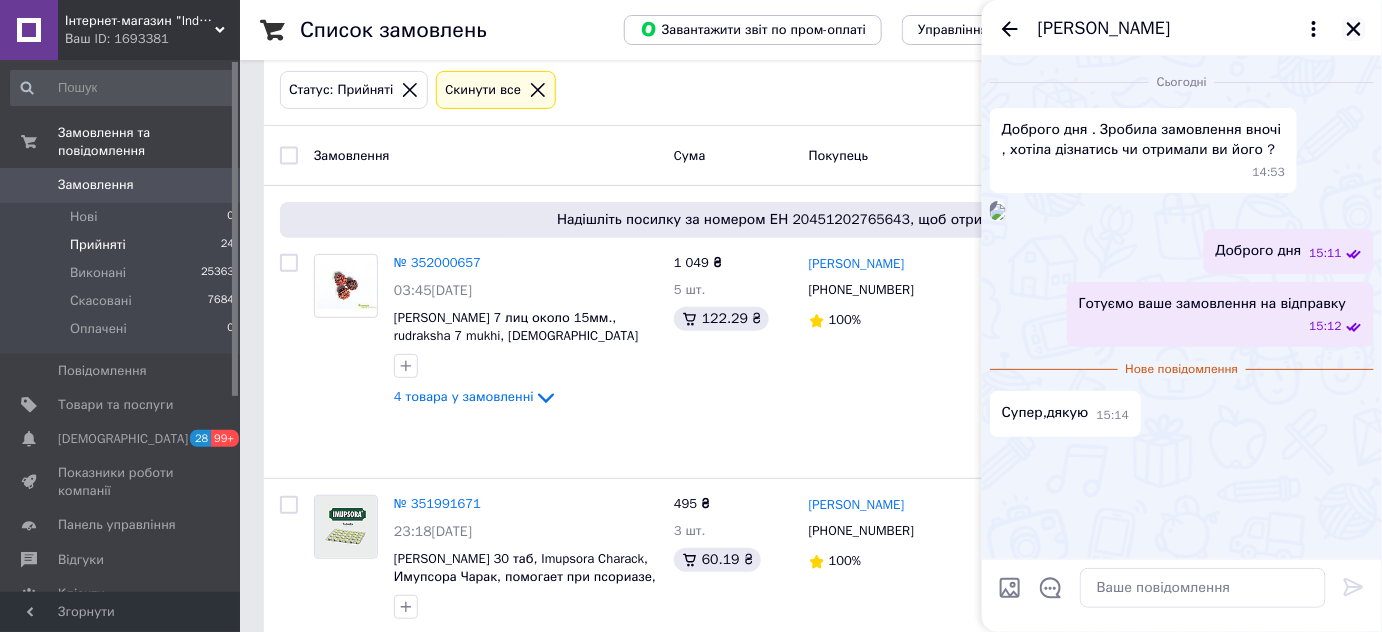 click 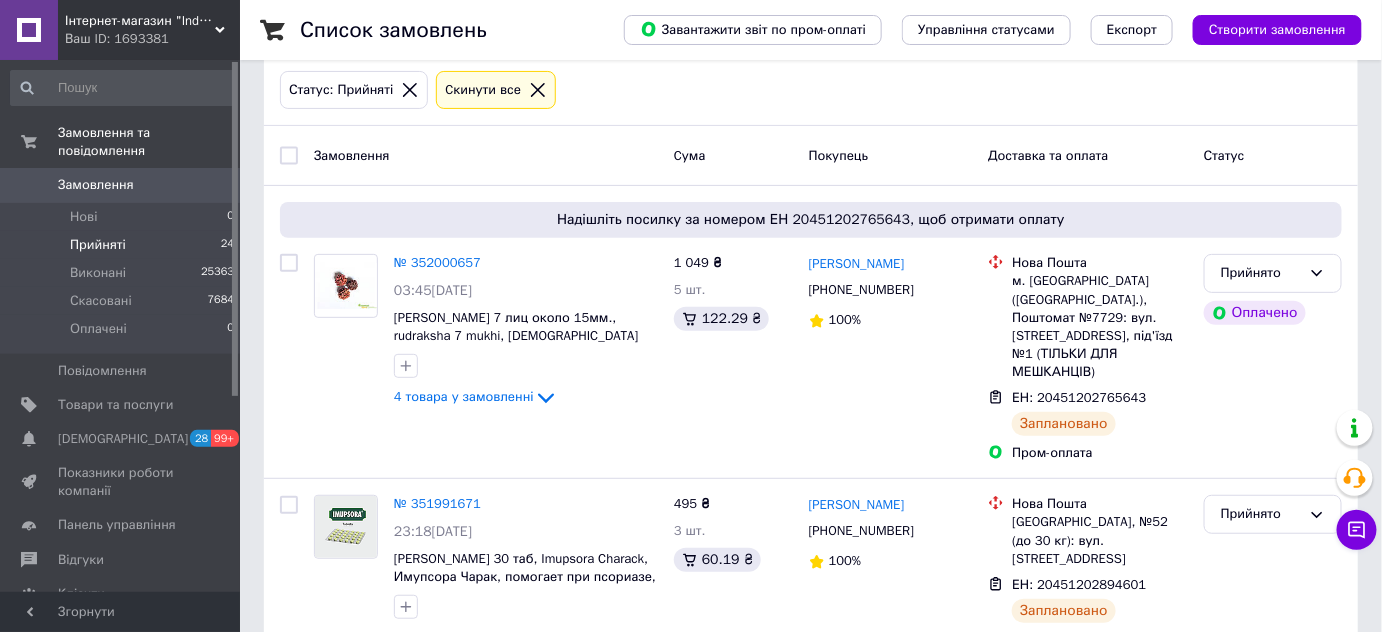 click 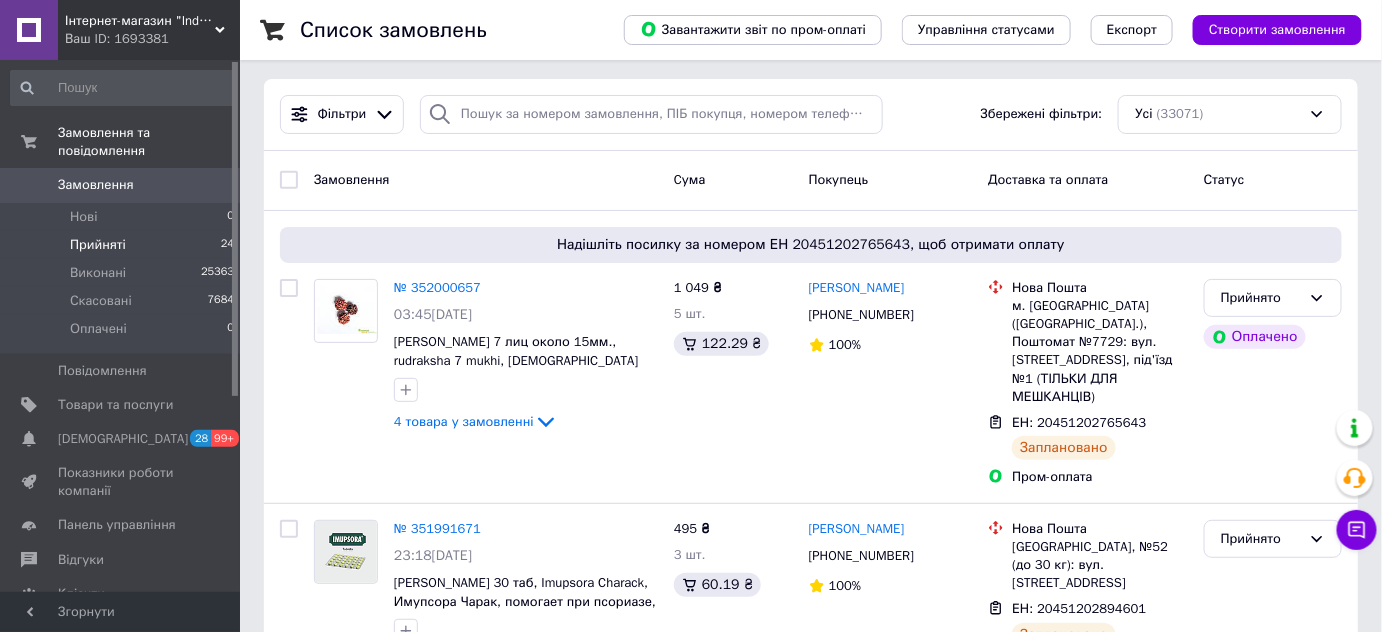 scroll, scrollTop: 0, scrollLeft: 0, axis: both 